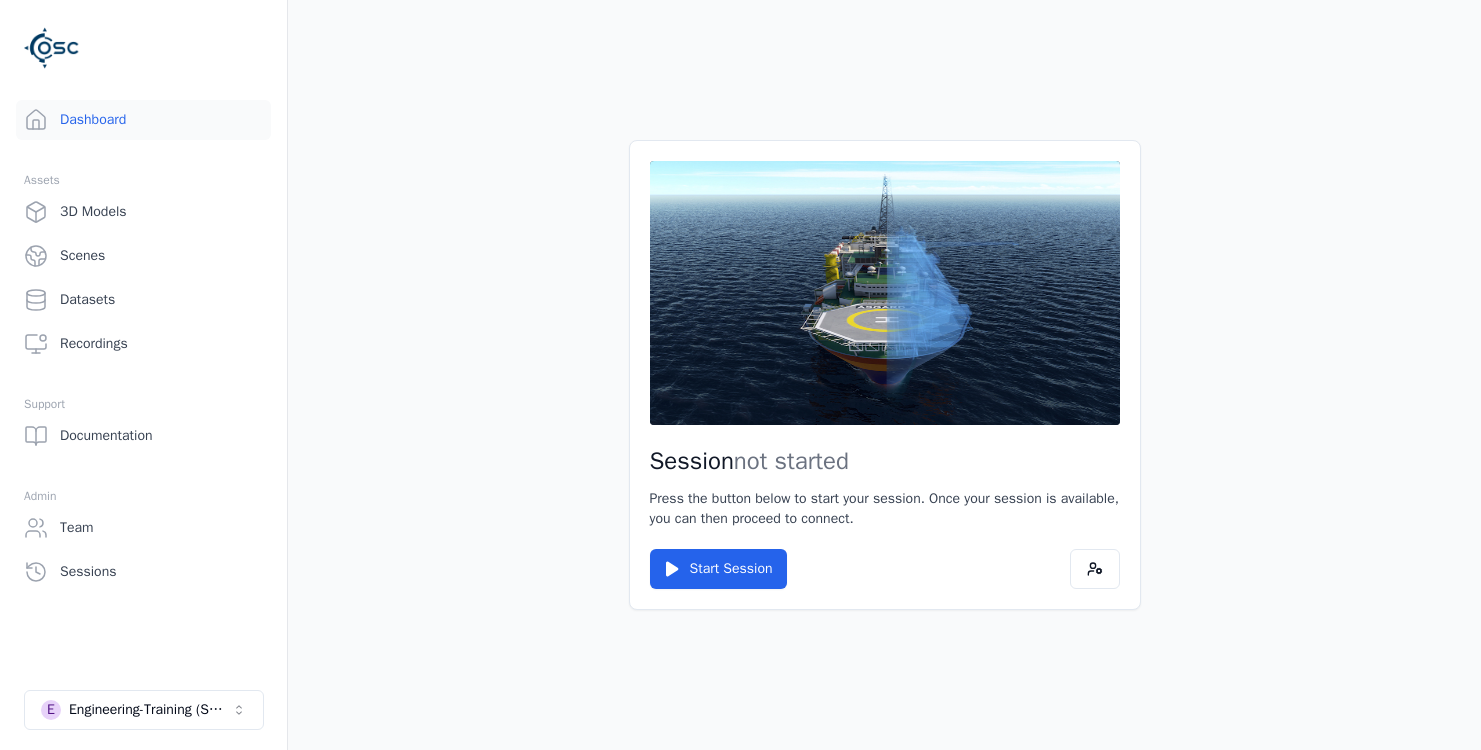 scroll, scrollTop: 0, scrollLeft: 0, axis: both 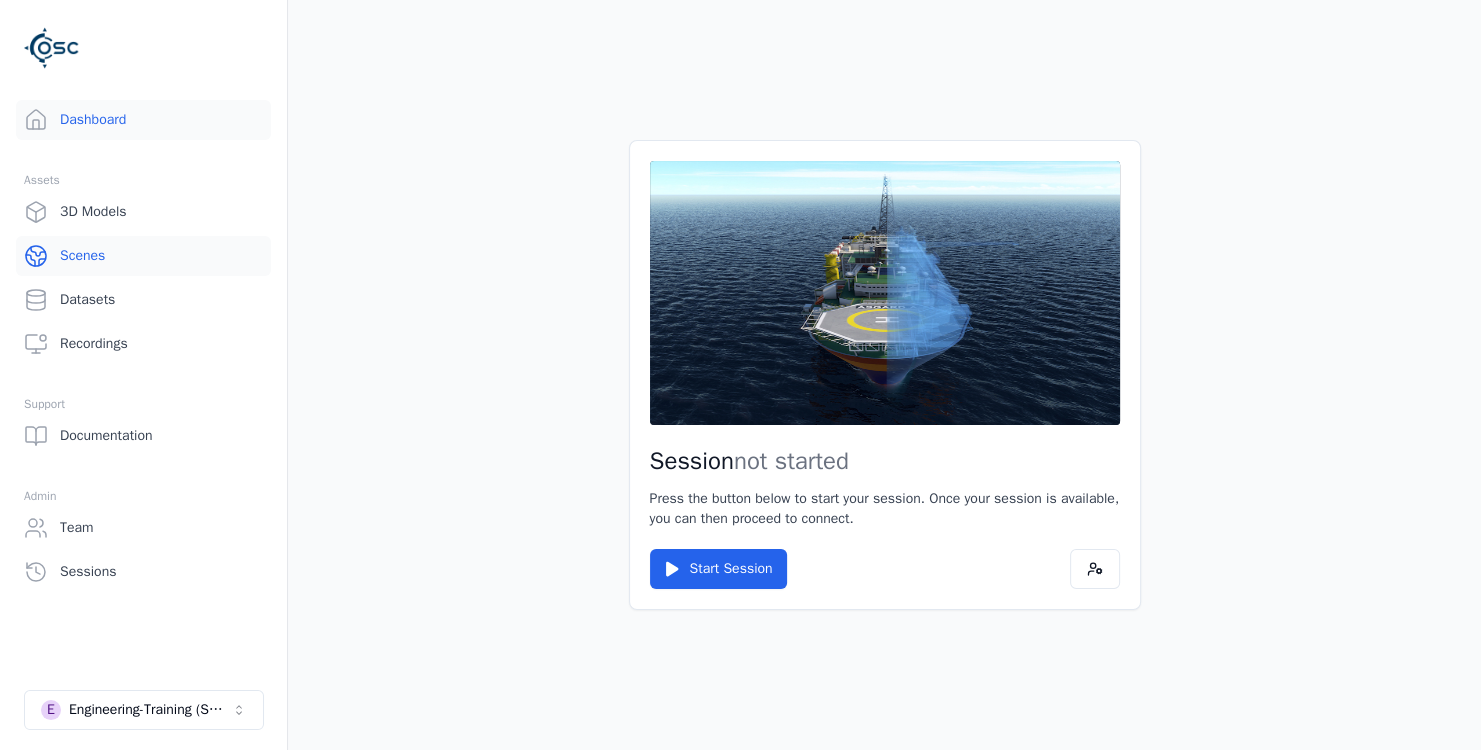 click on "Scenes" at bounding box center (143, 256) 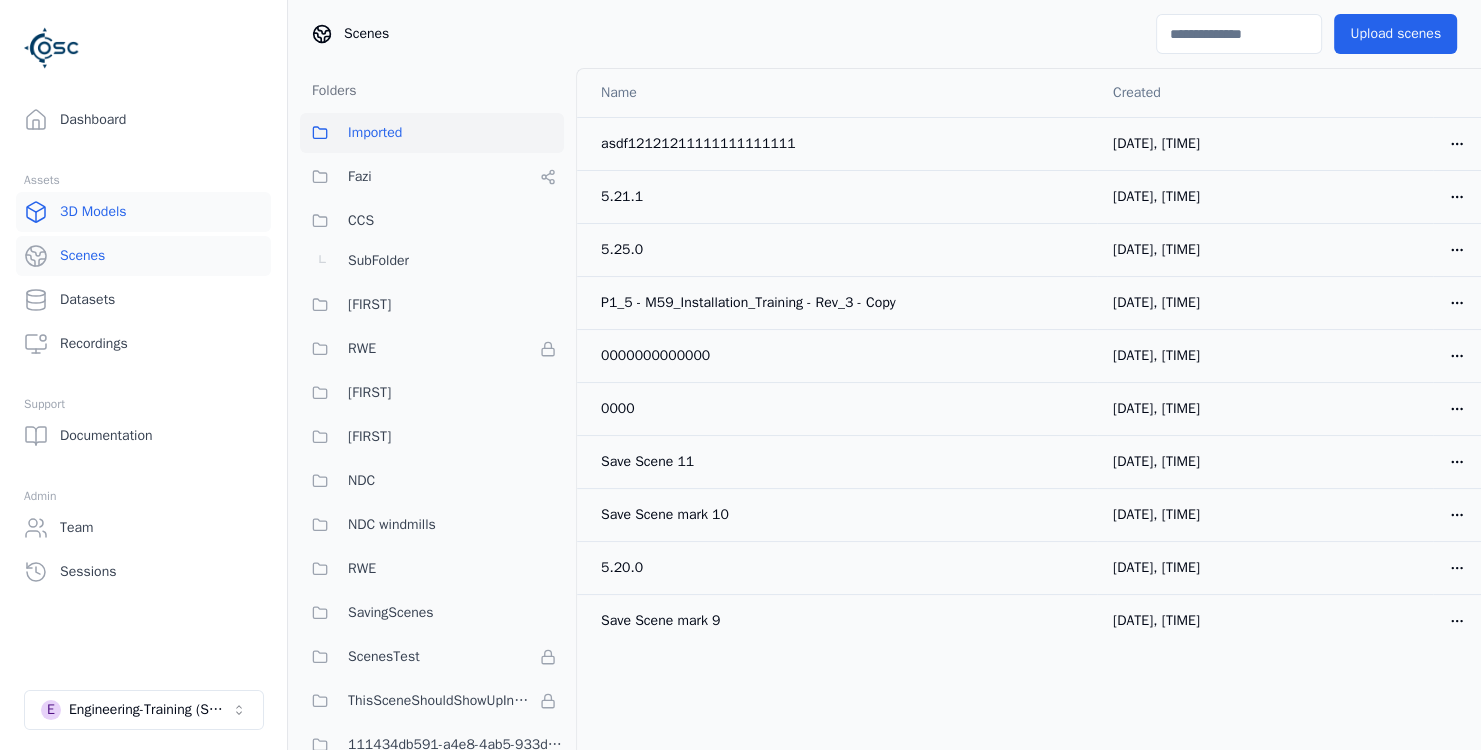 click on "3D Models" at bounding box center (143, 212) 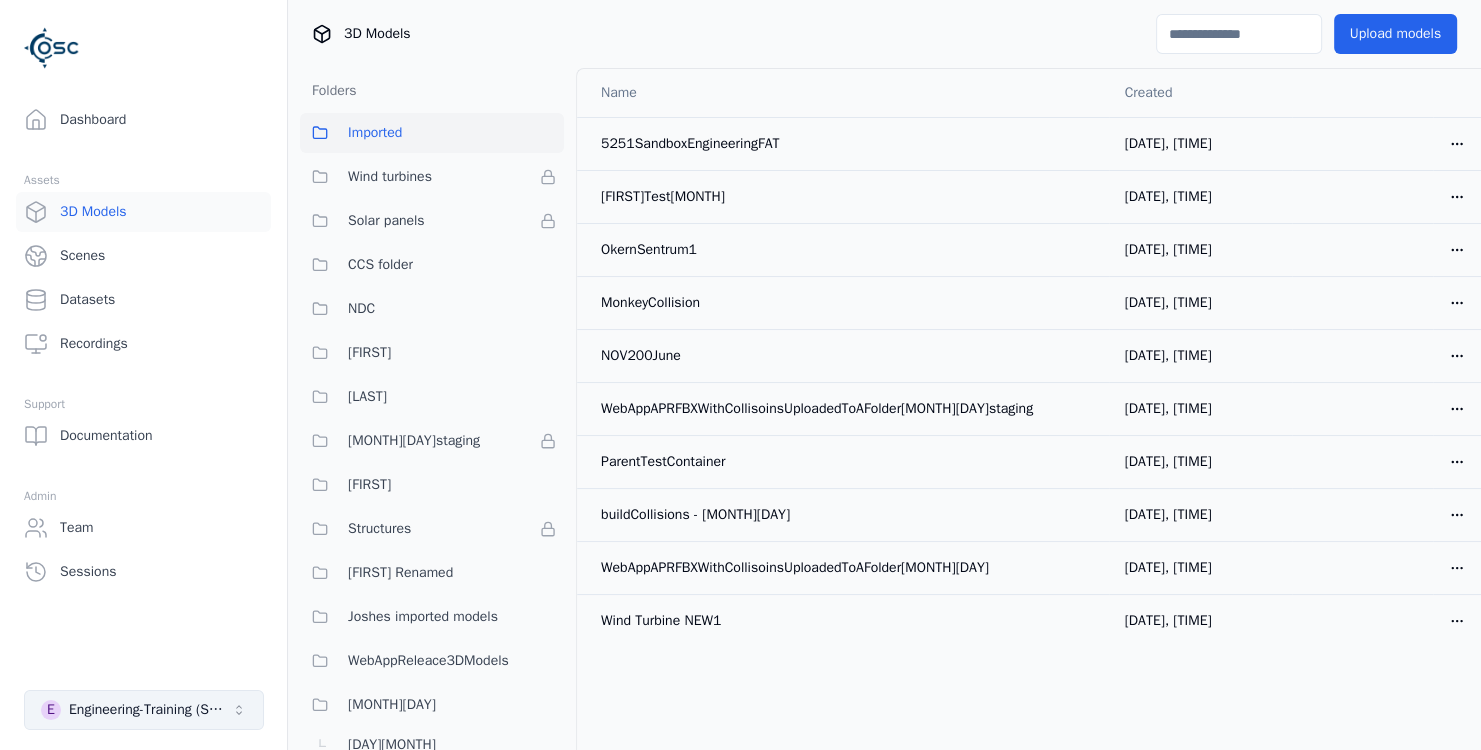 click on "Engineering-Training (SSO Staging)" at bounding box center (150, 710) 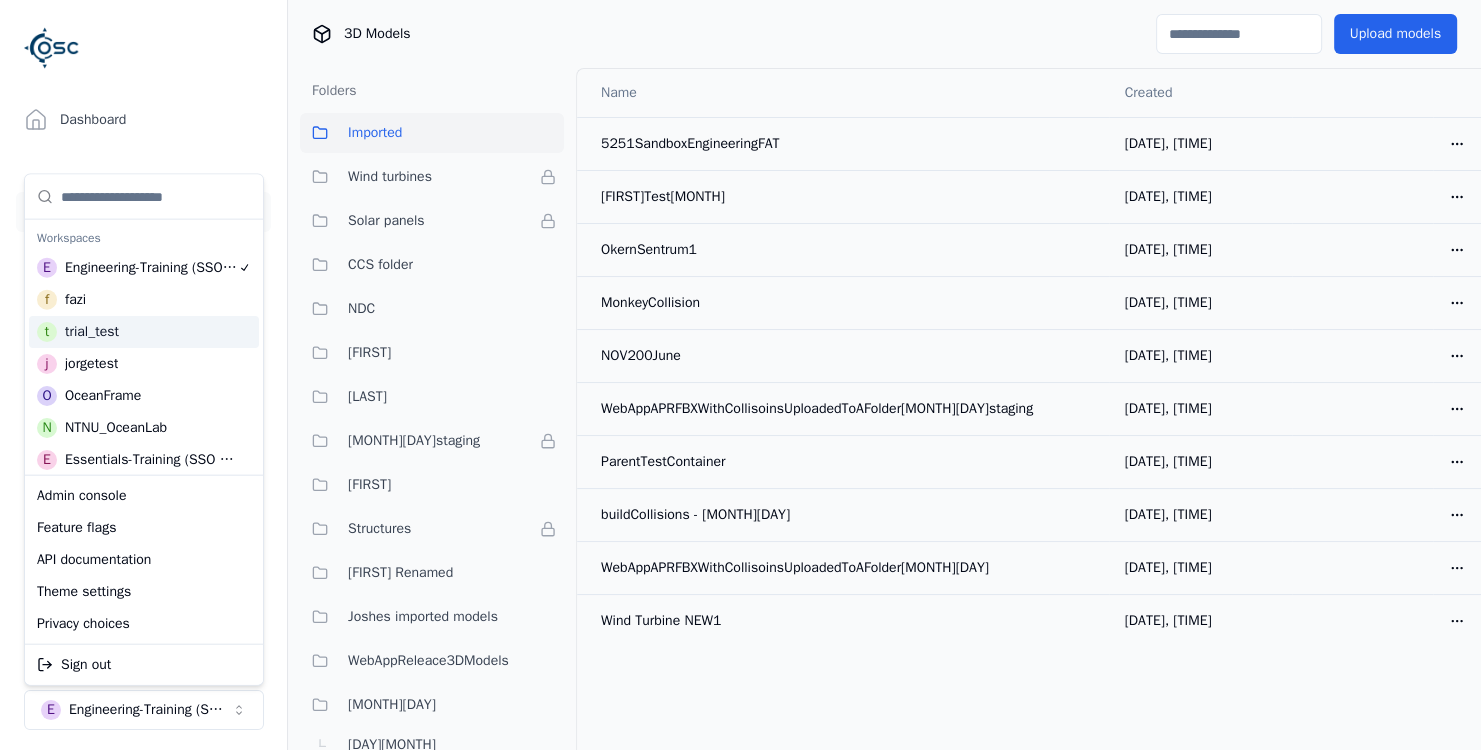click on "j jorgetest" at bounding box center [144, 364] 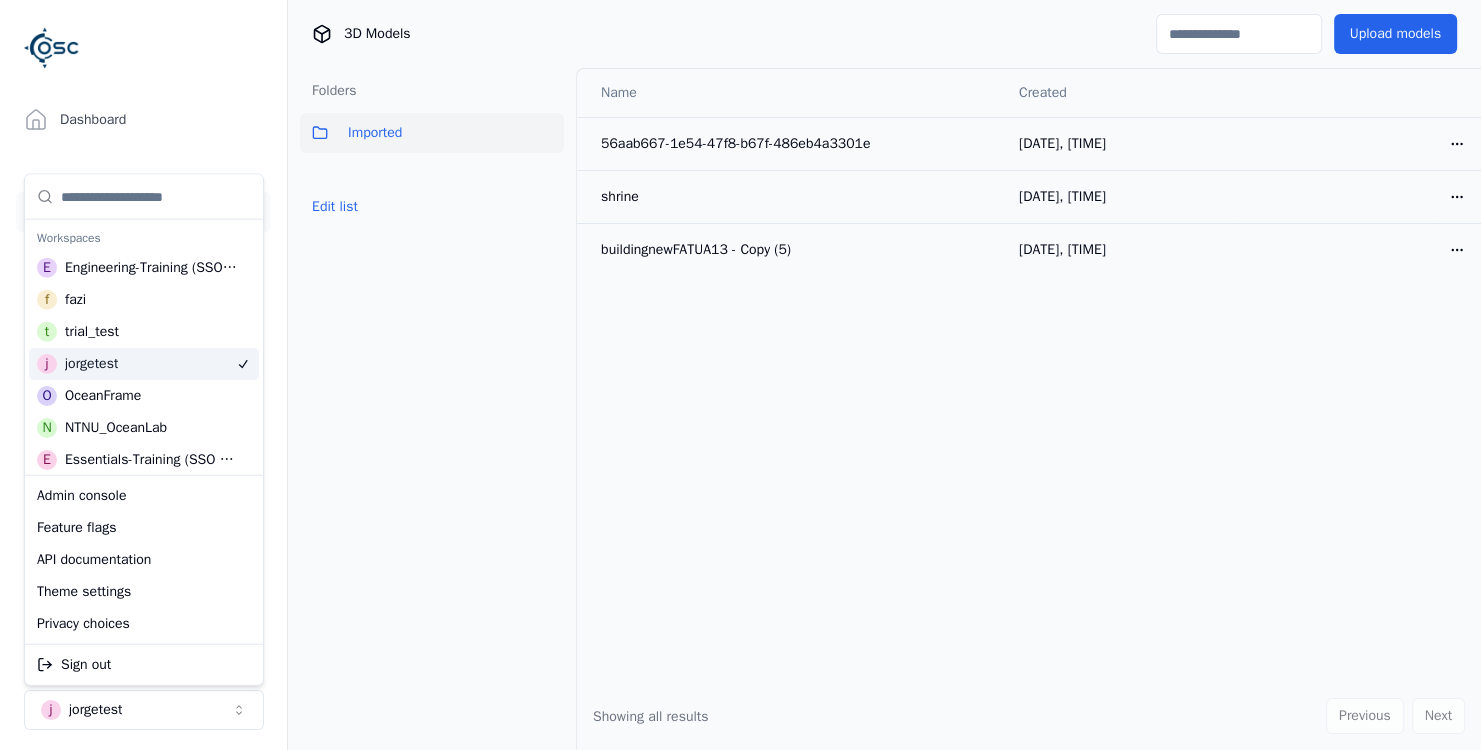 click on "Name Created 56aab667-1e54-47f8-b67f-486eb4a3301e 09/07/2025, 10:56 Open menu shrine 09/07/2025, 10:44 Open menu buildingnewFATUA13 - Copy (5) 16/01/2025, 15:53 Open menu" at bounding box center (1029, 375) 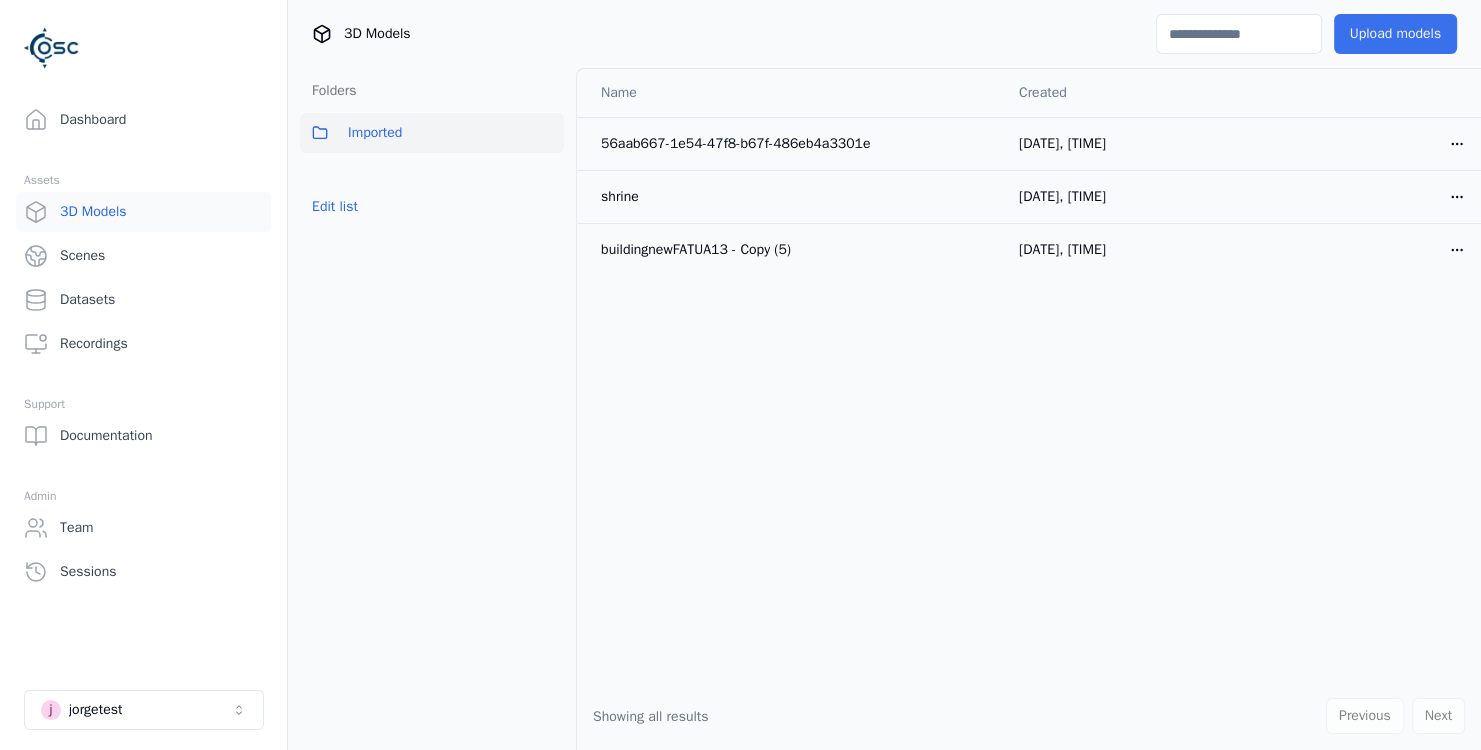 click on "Upload models" at bounding box center (1395, 34) 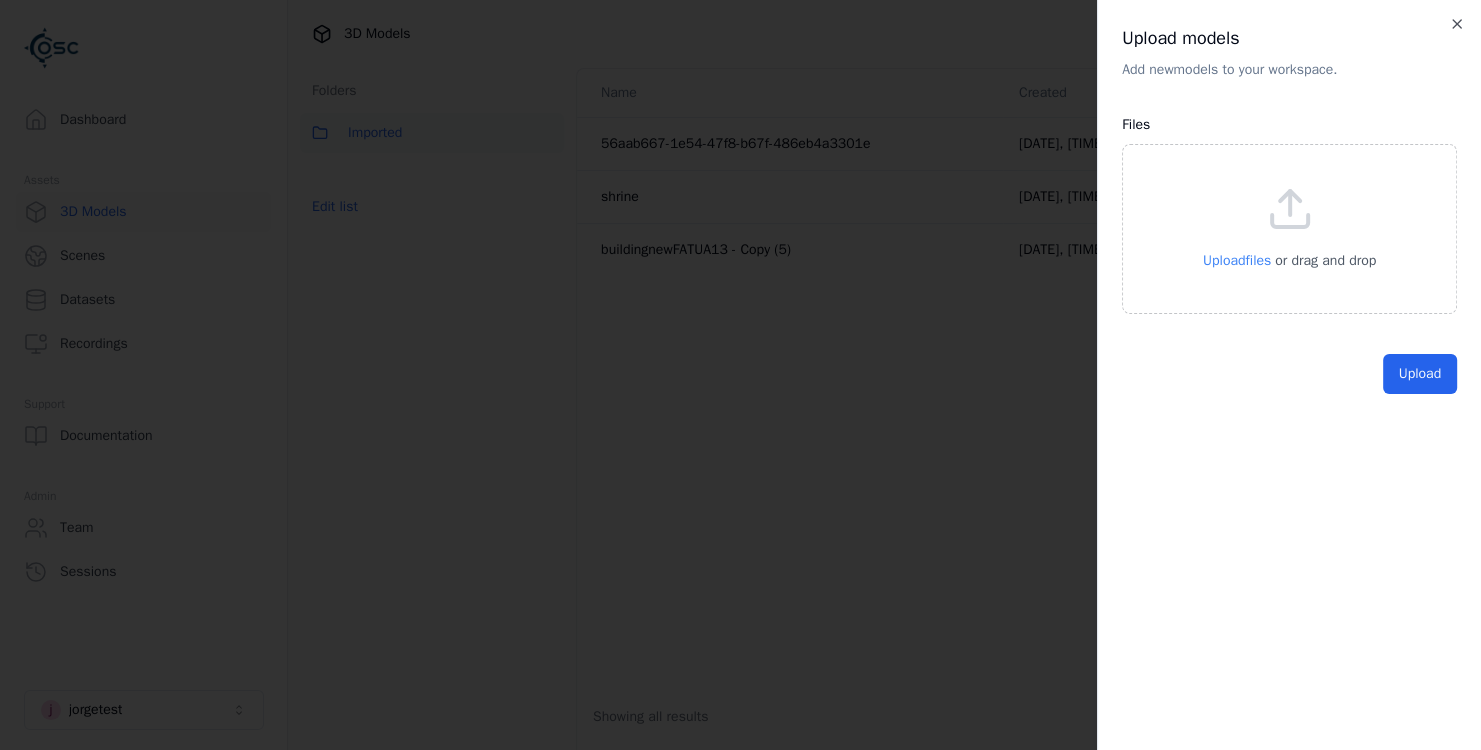 click on "Upload  files" at bounding box center (1237, 261) 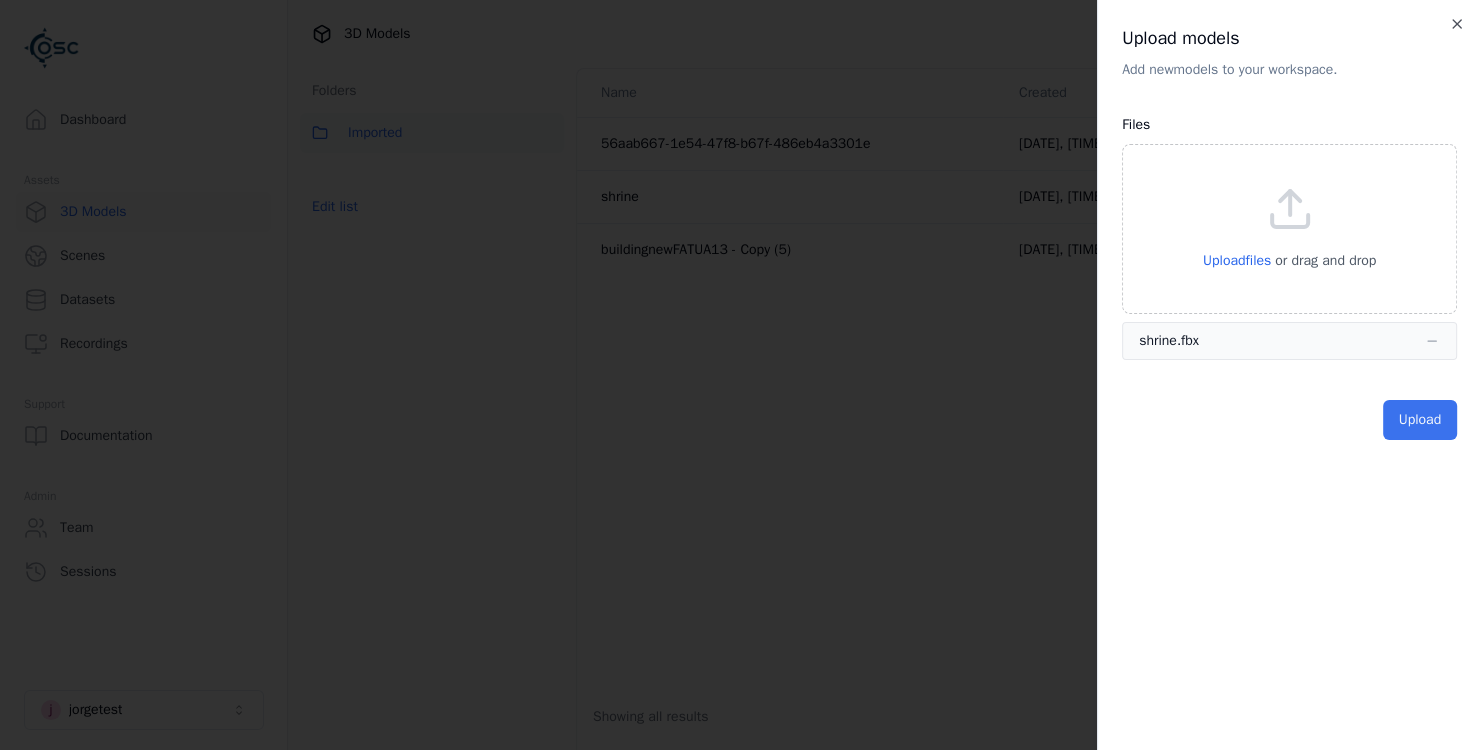 click on "Upload" at bounding box center [1420, 420] 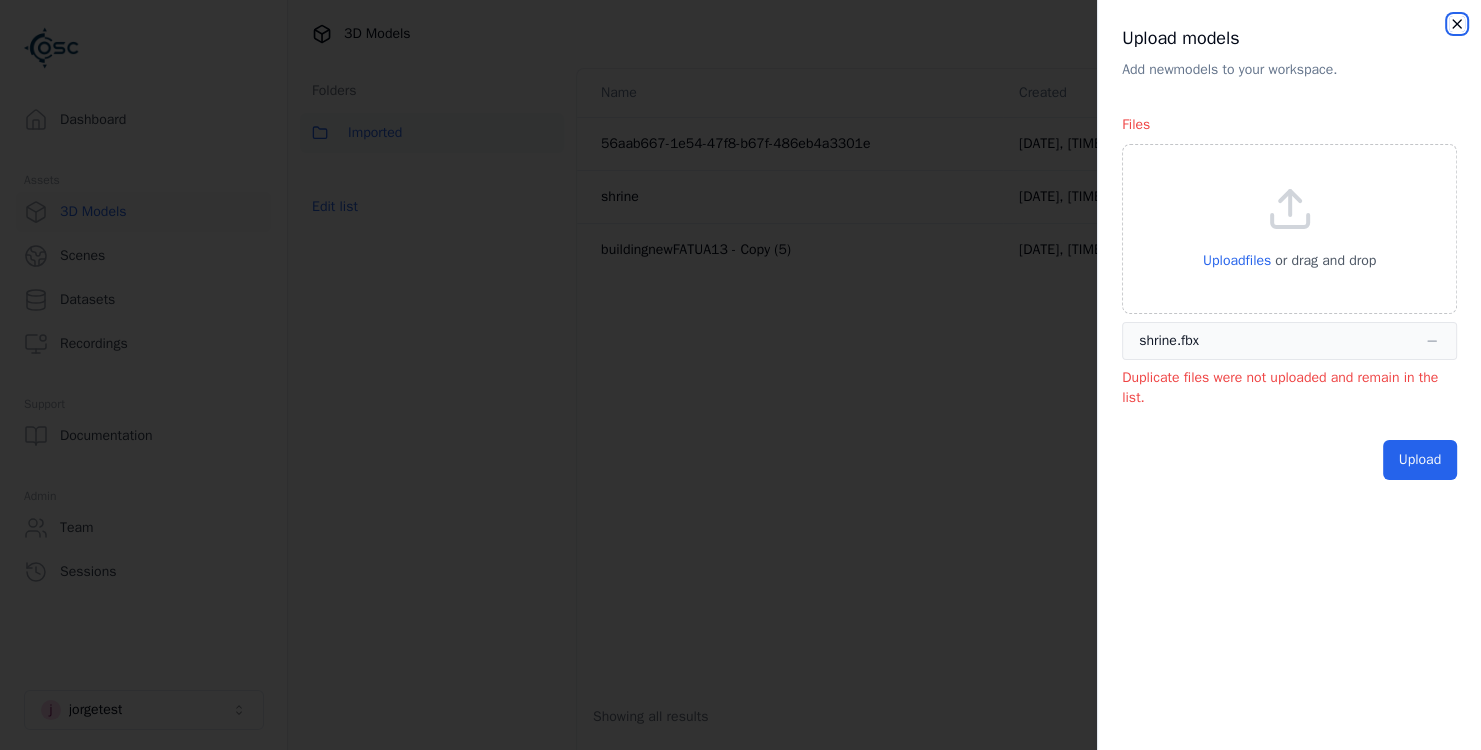 click 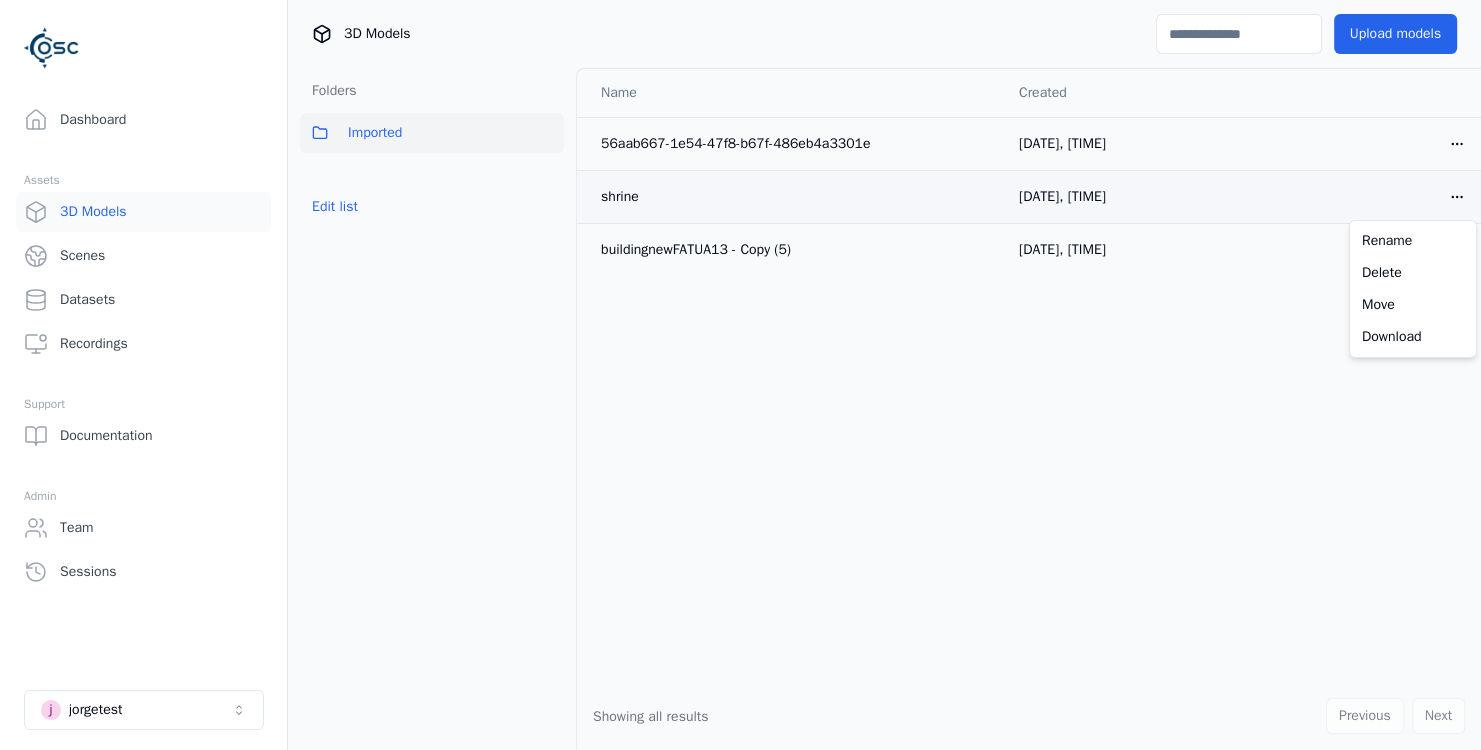 click on "Opt-in to analytics Would you like to help us improve our service by allowing us to collect analytics data about how you use our application? This data helps us understand usage patterns, troubleshoot issues, and make your experience better. For more information about what is collected and how it is used, please refer to our  Privacy Policy . Accept Decline Dashboard Assets 3D Models Scenes Datasets Recordings Support Documentation Admin Team Sessions j jorgetest 3D Models Upload models Folders Imported Edit list Name Created 56aab667-1e54-47f8-b67f-486eb4a3301e 09/07/2025, 10:56 Open menu shrine 09/07/2025, 10:44 Open menu buildingnewFATUA13 - Copy (5) 16/01/2025, 15:53 Open menu Showing all results Previous Next
Rename Delete Move Download" at bounding box center [740, 375] 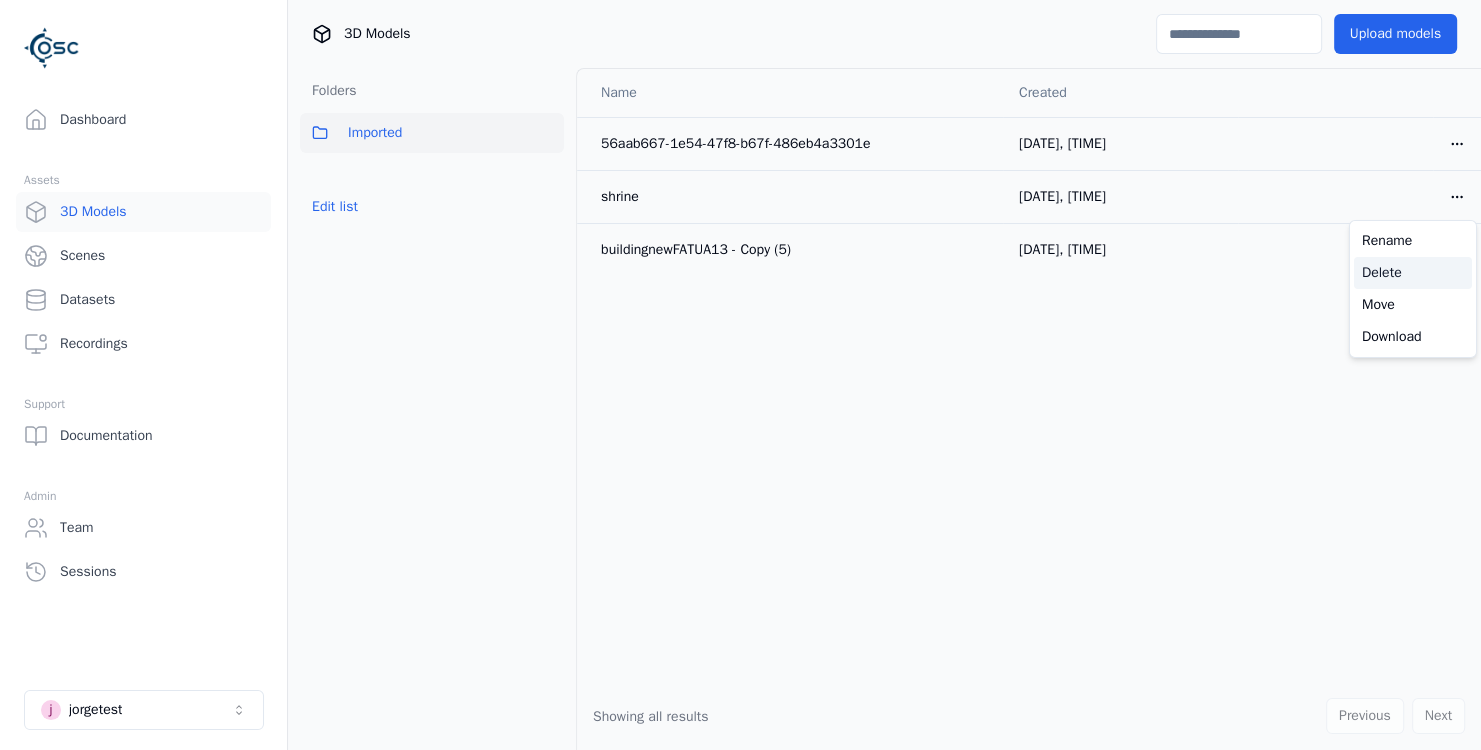 click on "Delete" at bounding box center [1413, 273] 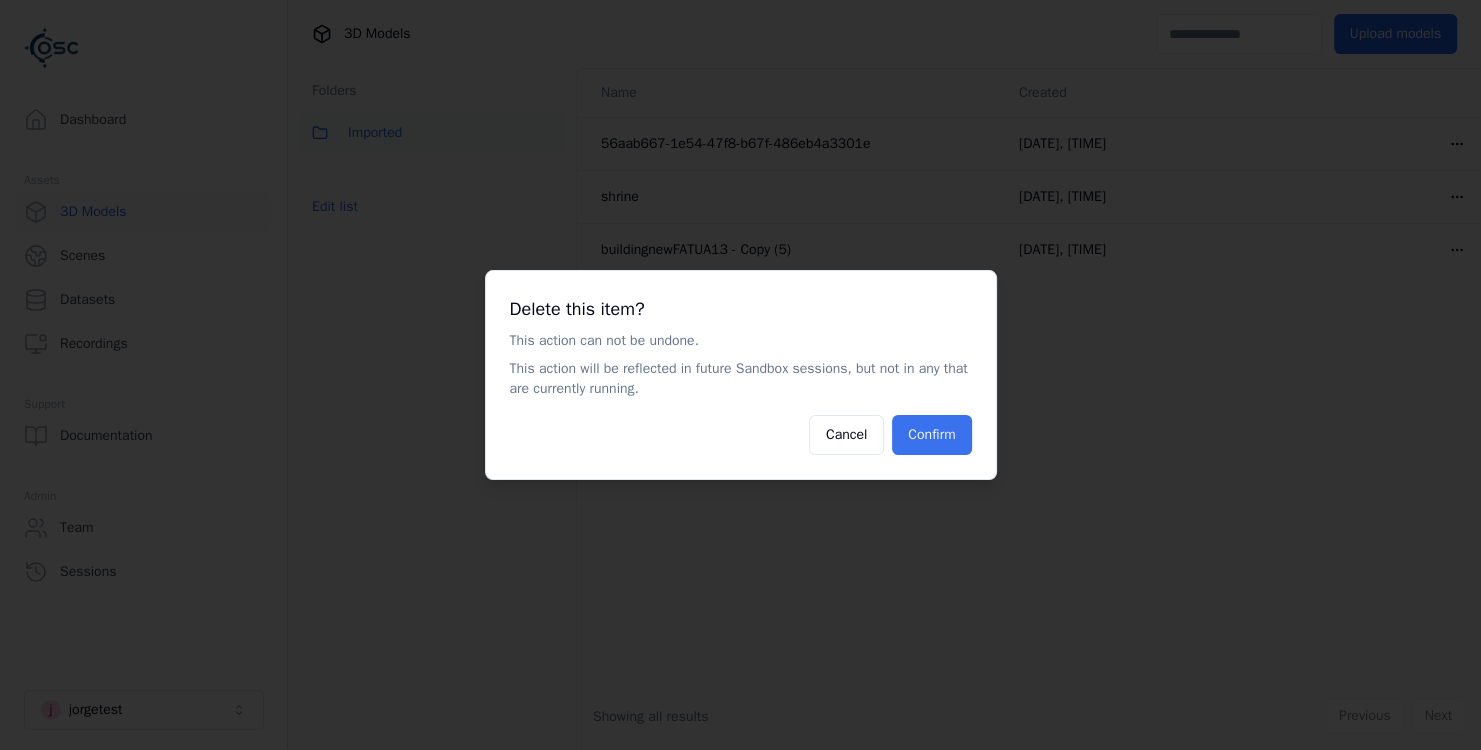 click on "Confirm" at bounding box center [931, 435] 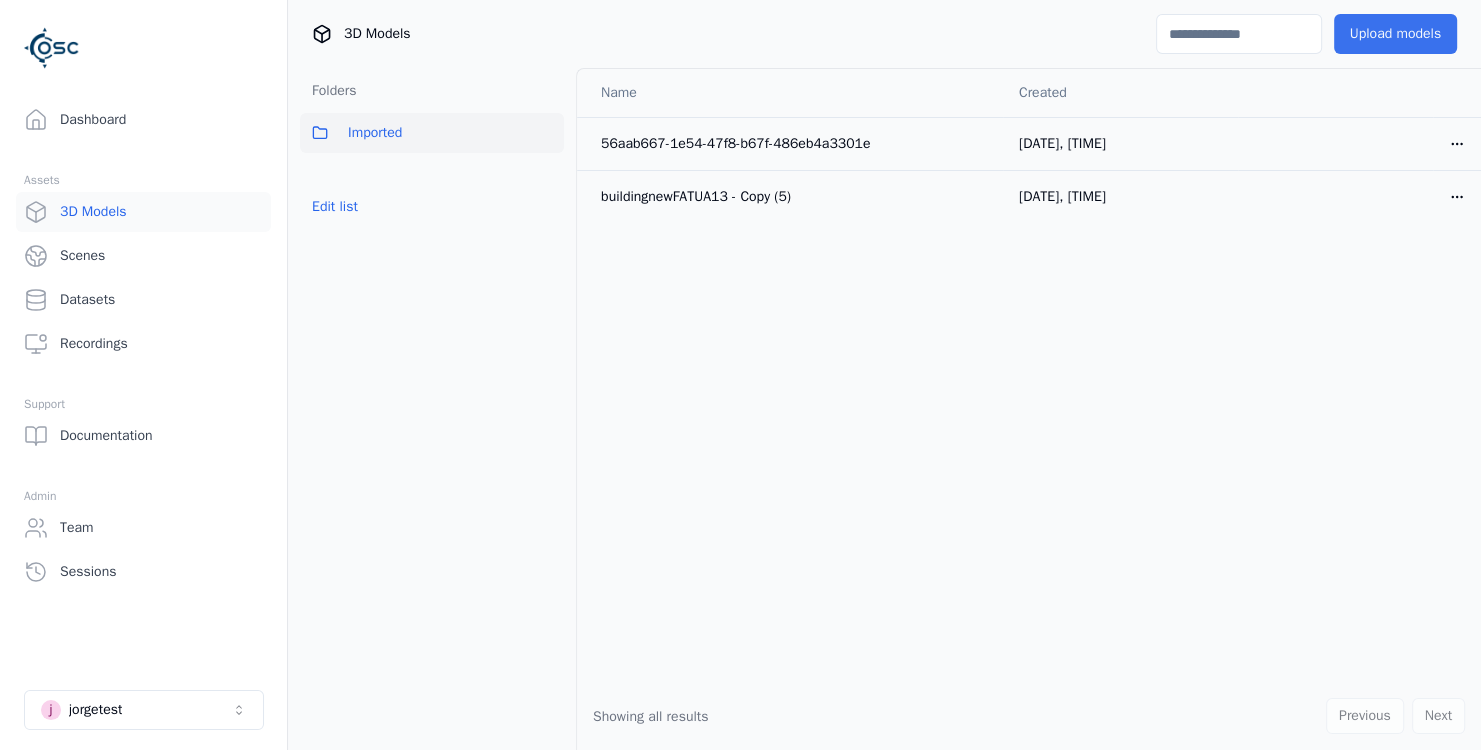 click on "Upload models" at bounding box center [1395, 34] 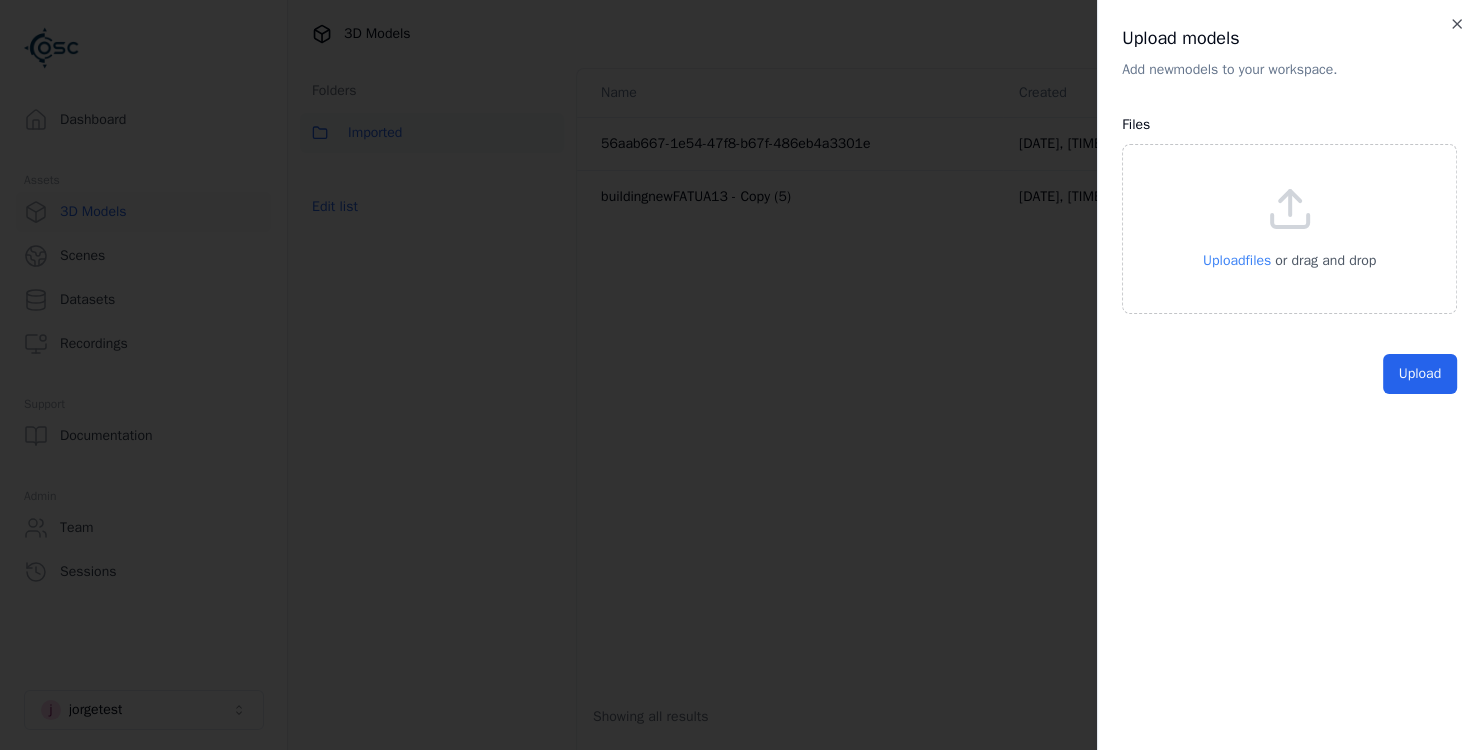 click on "Upload  files" at bounding box center (1237, 260) 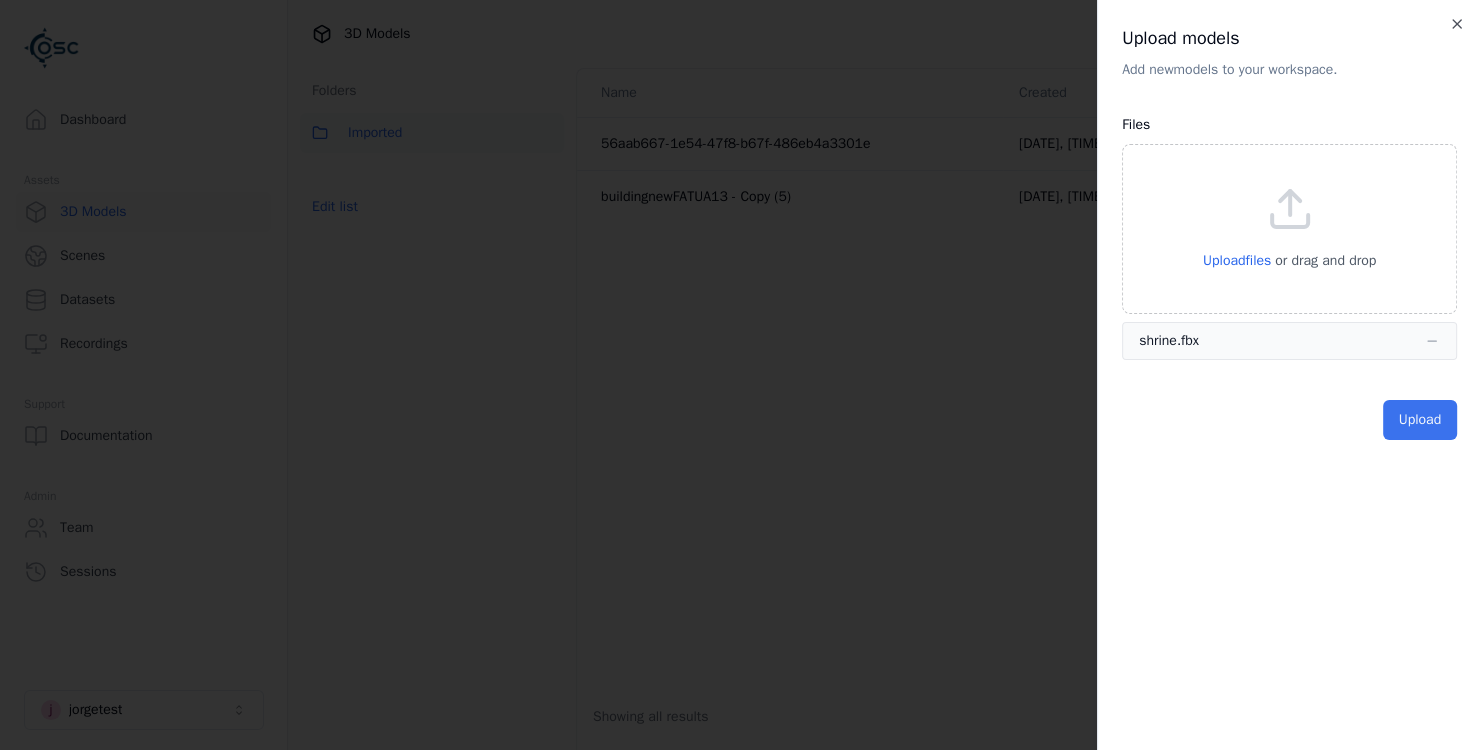 click on "Upload" at bounding box center (1420, 420) 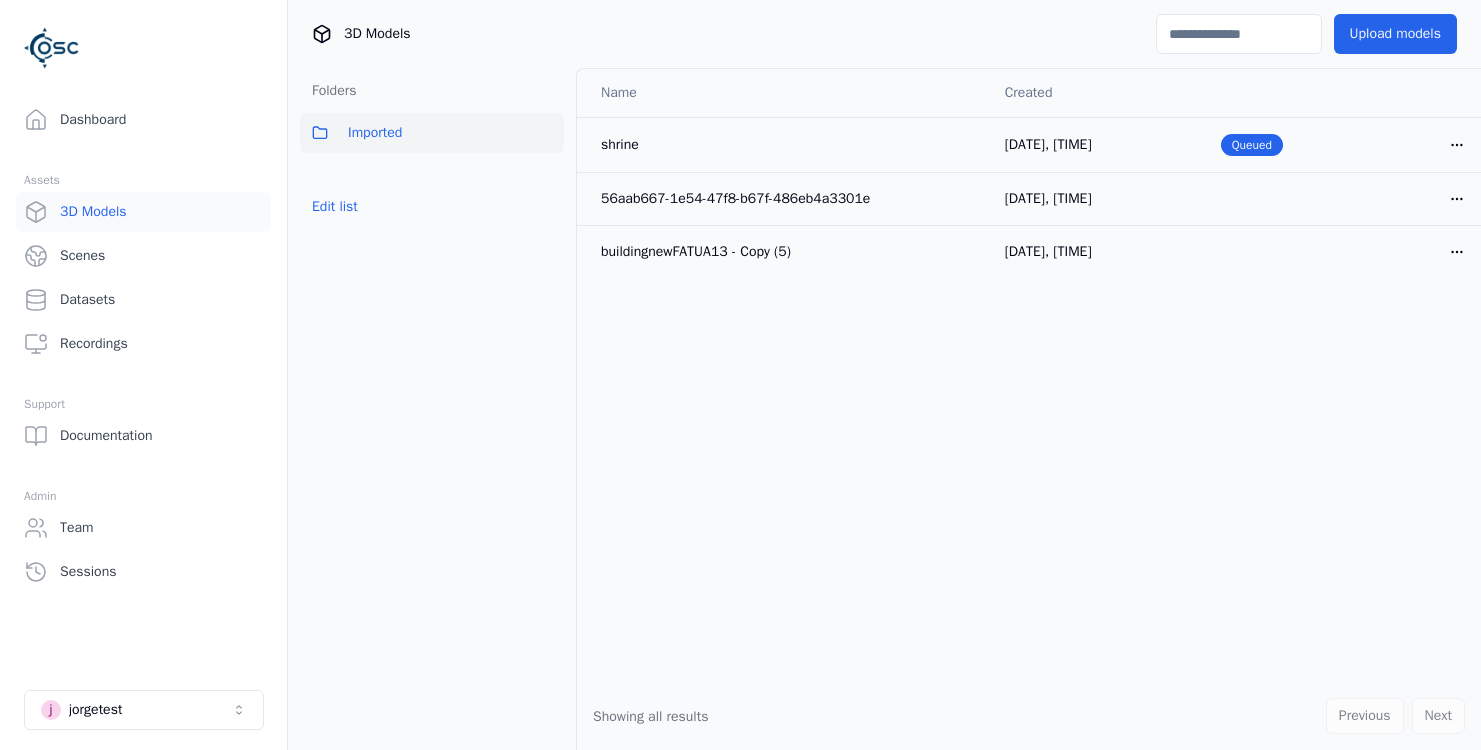 scroll, scrollTop: 0, scrollLeft: 0, axis: both 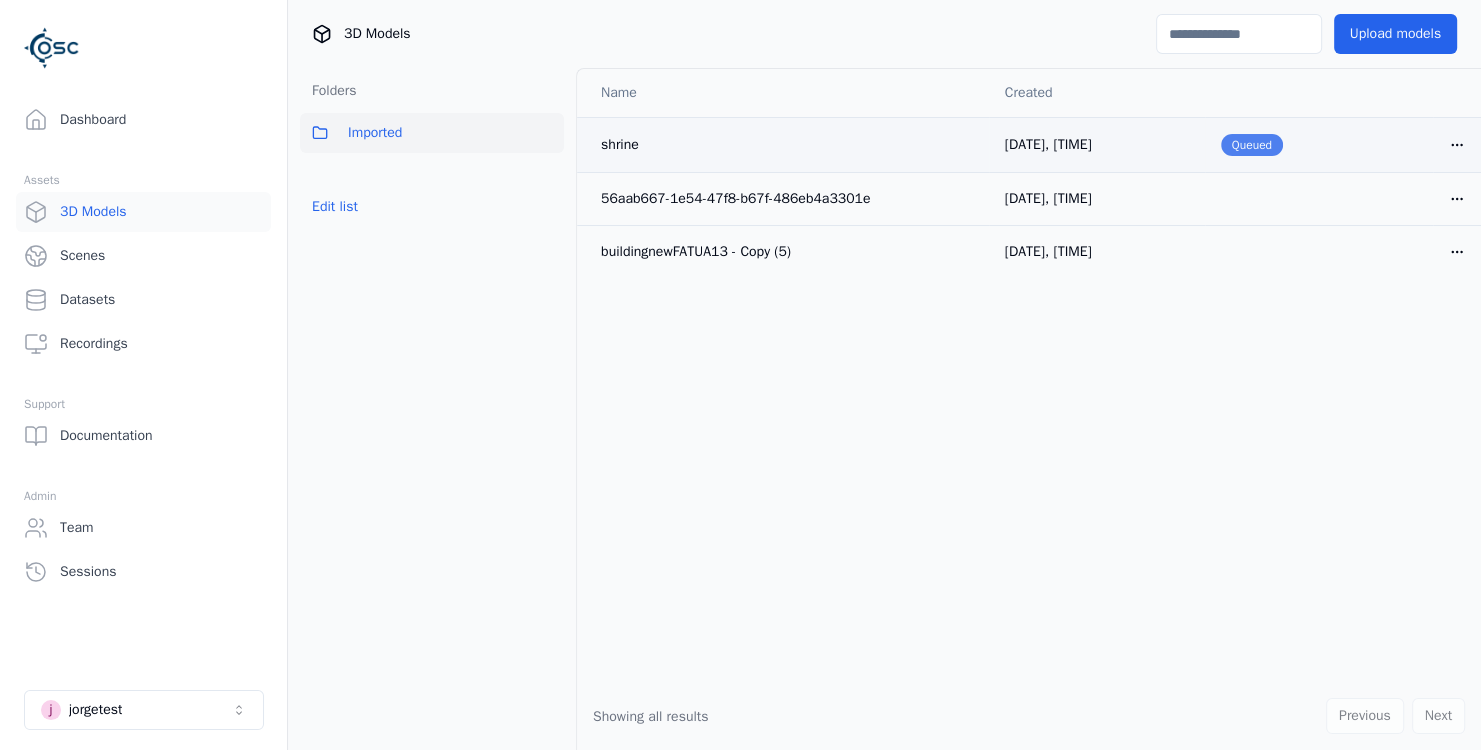 click on "Queued" at bounding box center (1252, 145) 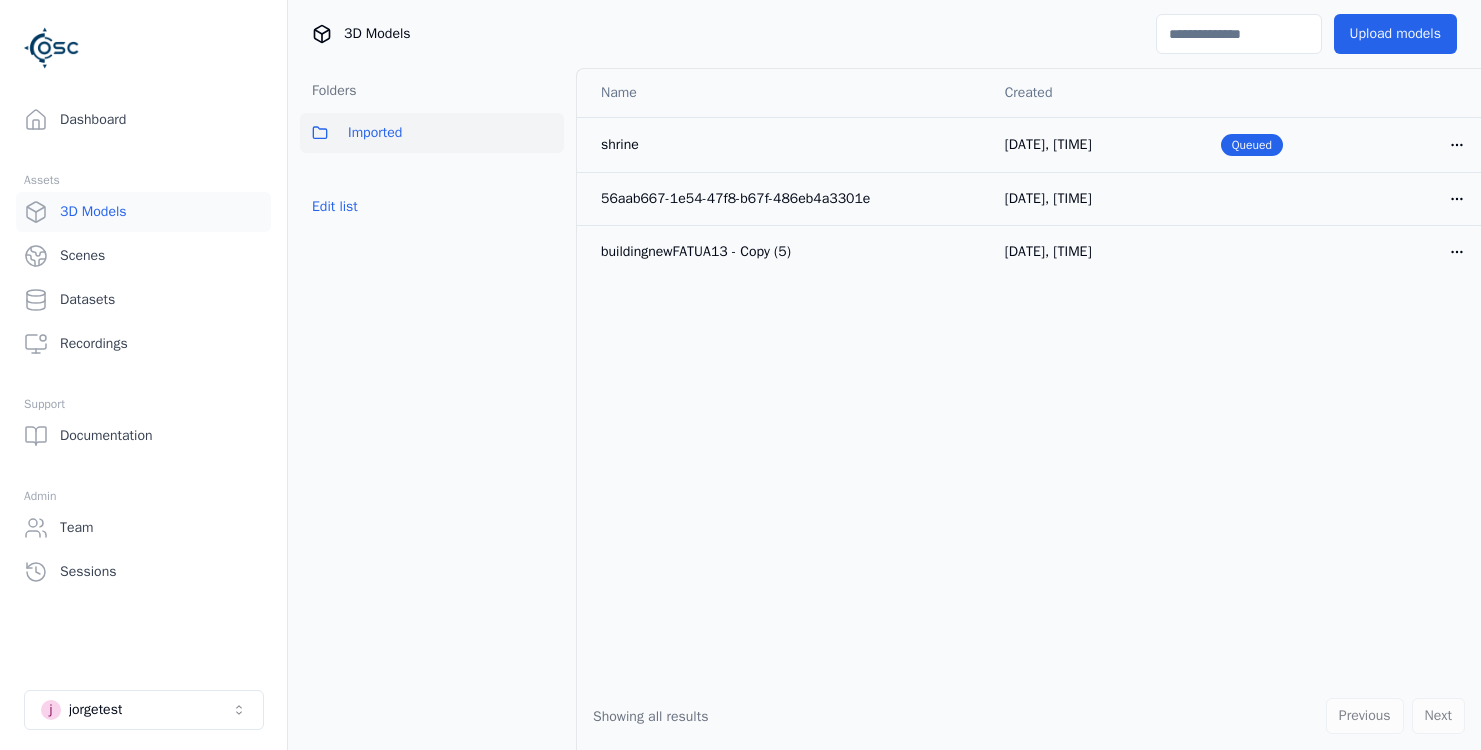 scroll, scrollTop: 0, scrollLeft: 0, axis: both 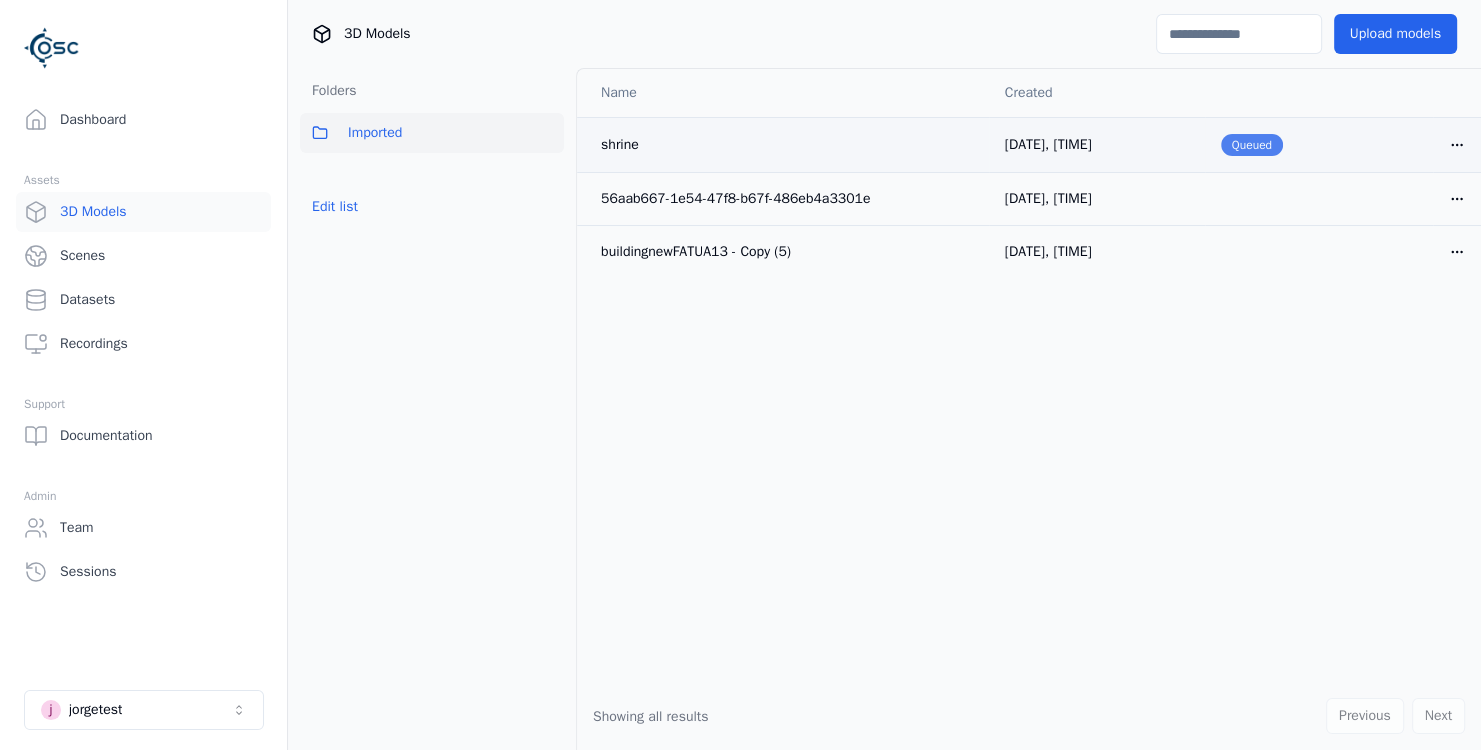 click on "Queued" at bounding box center (1252, 145) 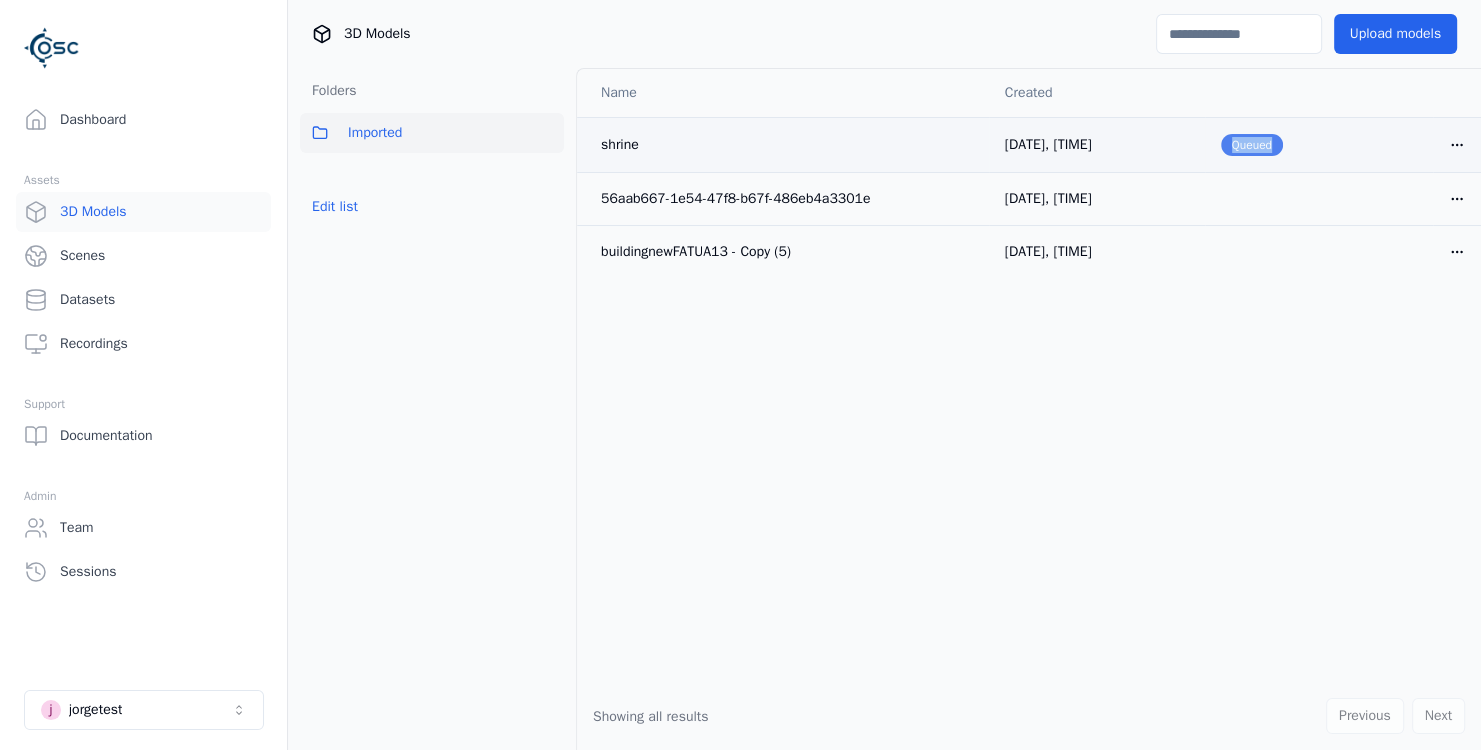click on "Queued" at bounding box center [1252, 145] 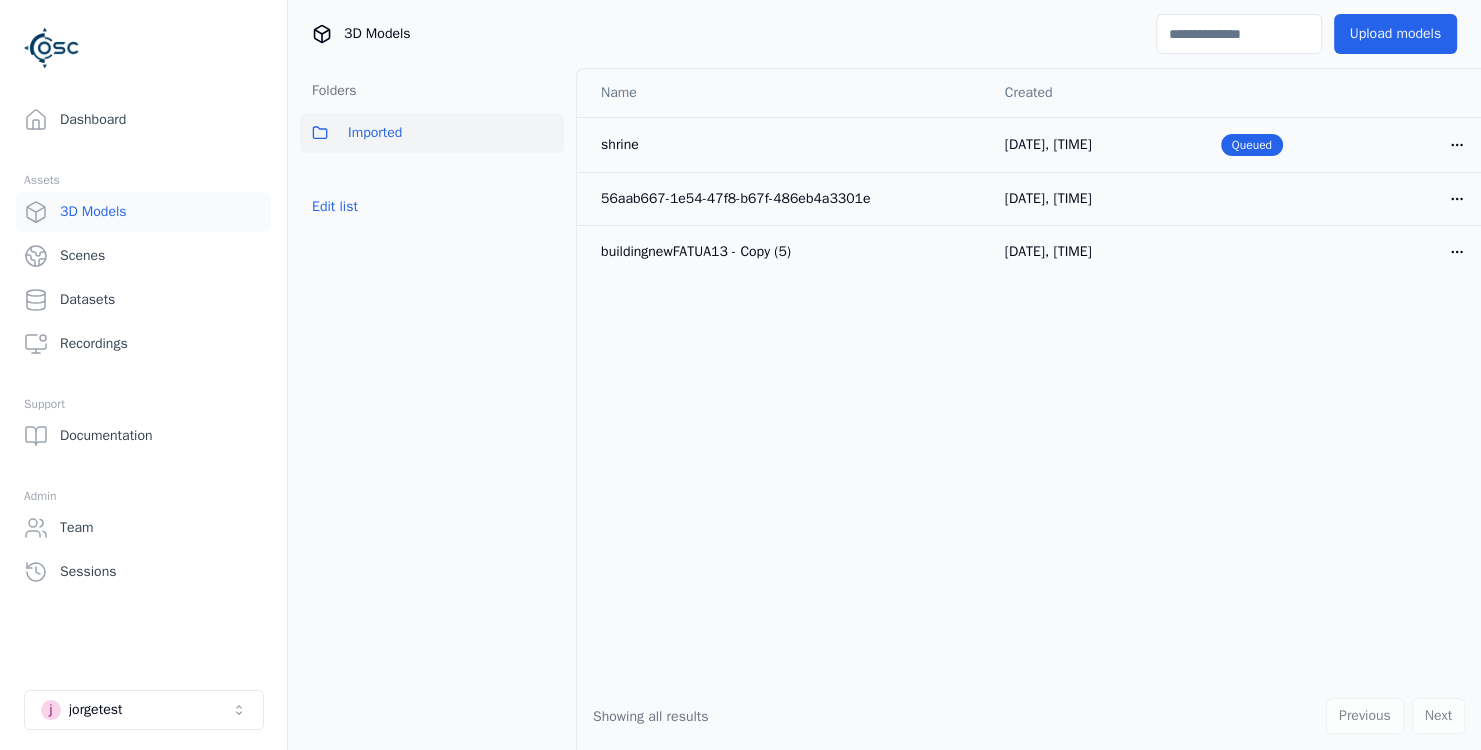 click on "Name Created shrine 15/07/2025, 15:24 Queued Open menu 56aab667-1e54-47f8-b67f-486eb4a3301e 09/07/2025, 10:56 Open menu buildingnewFATUA13 - Copy (5) 16/01/2025, 15:53 Open menu" at bounding box center (1029, 375) 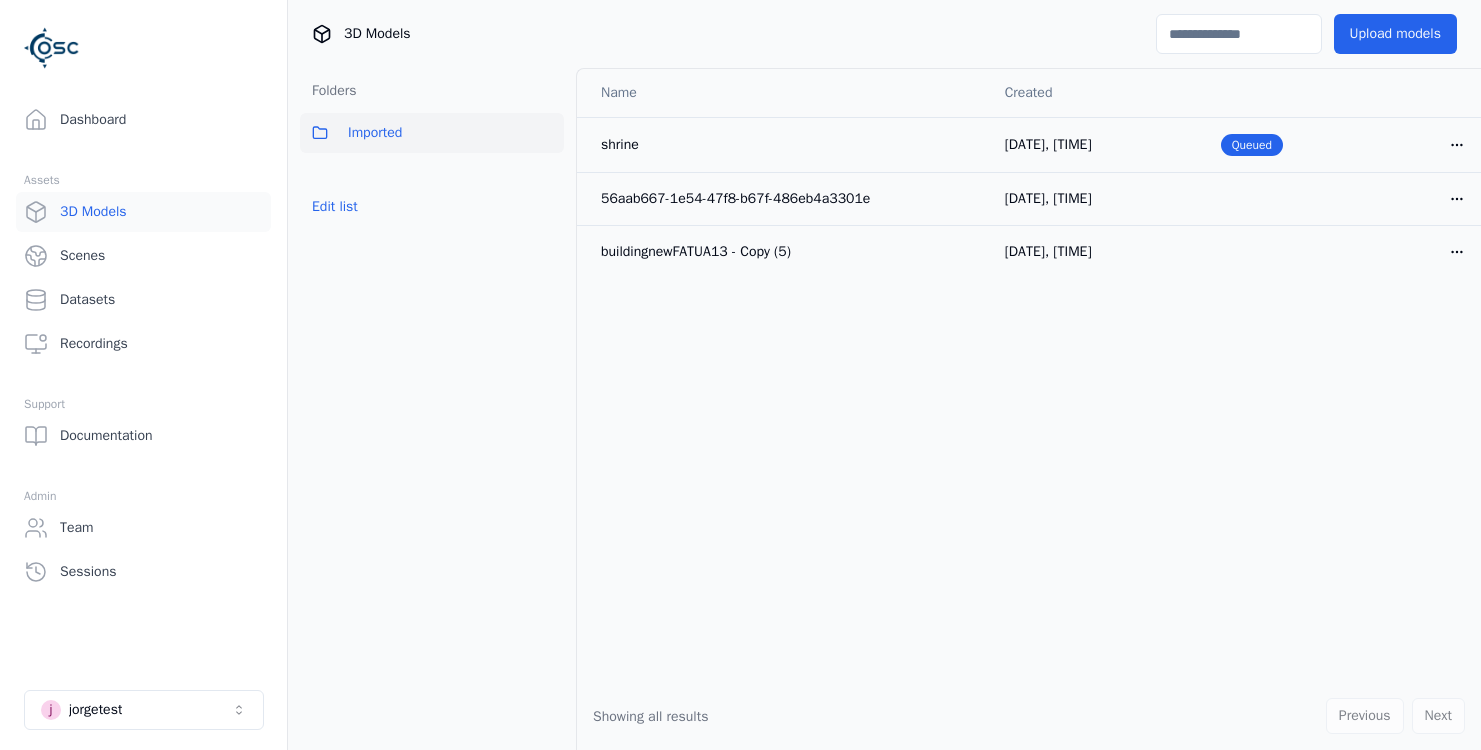 scroll, scrollTop: 0, scrollLeft: 0, axis: both 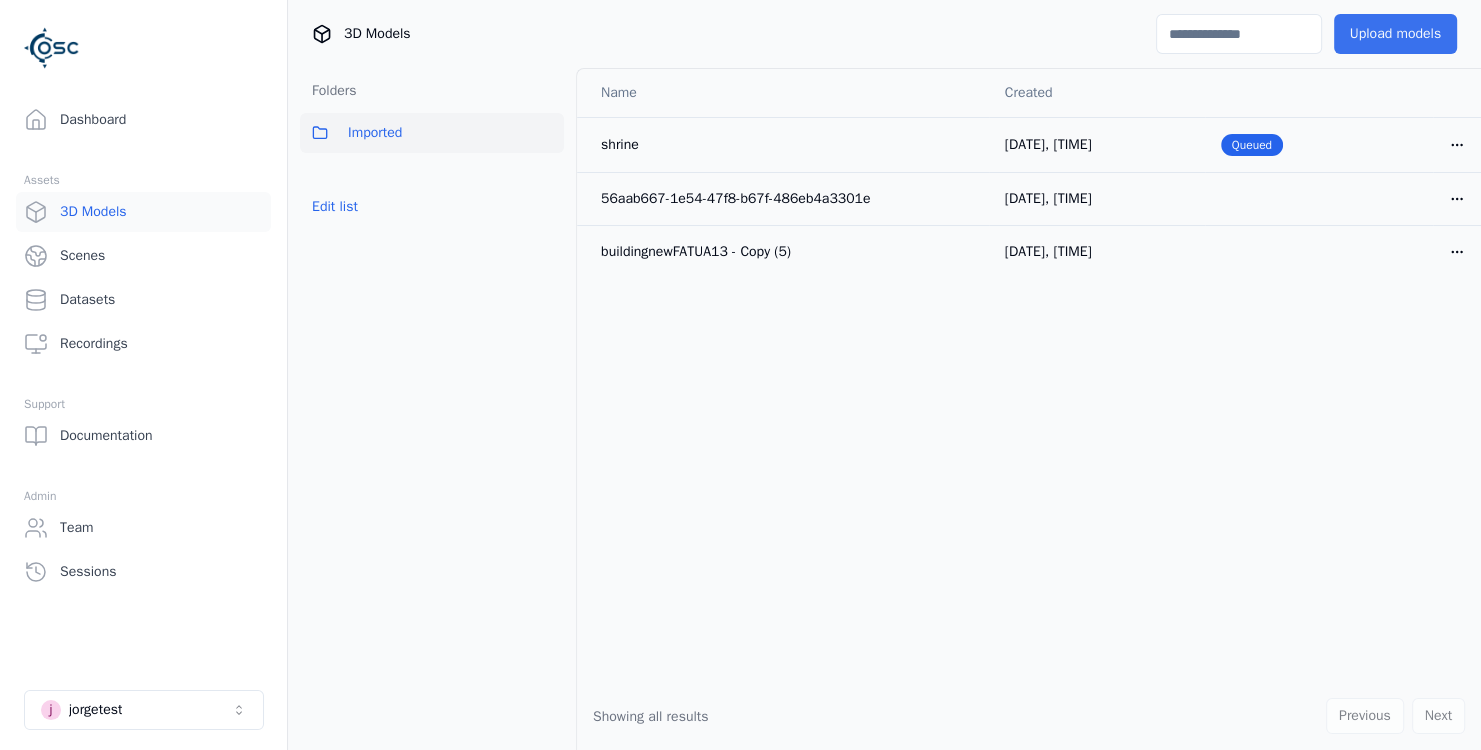 click on "Upload models" at bounding box center [1395, 34] 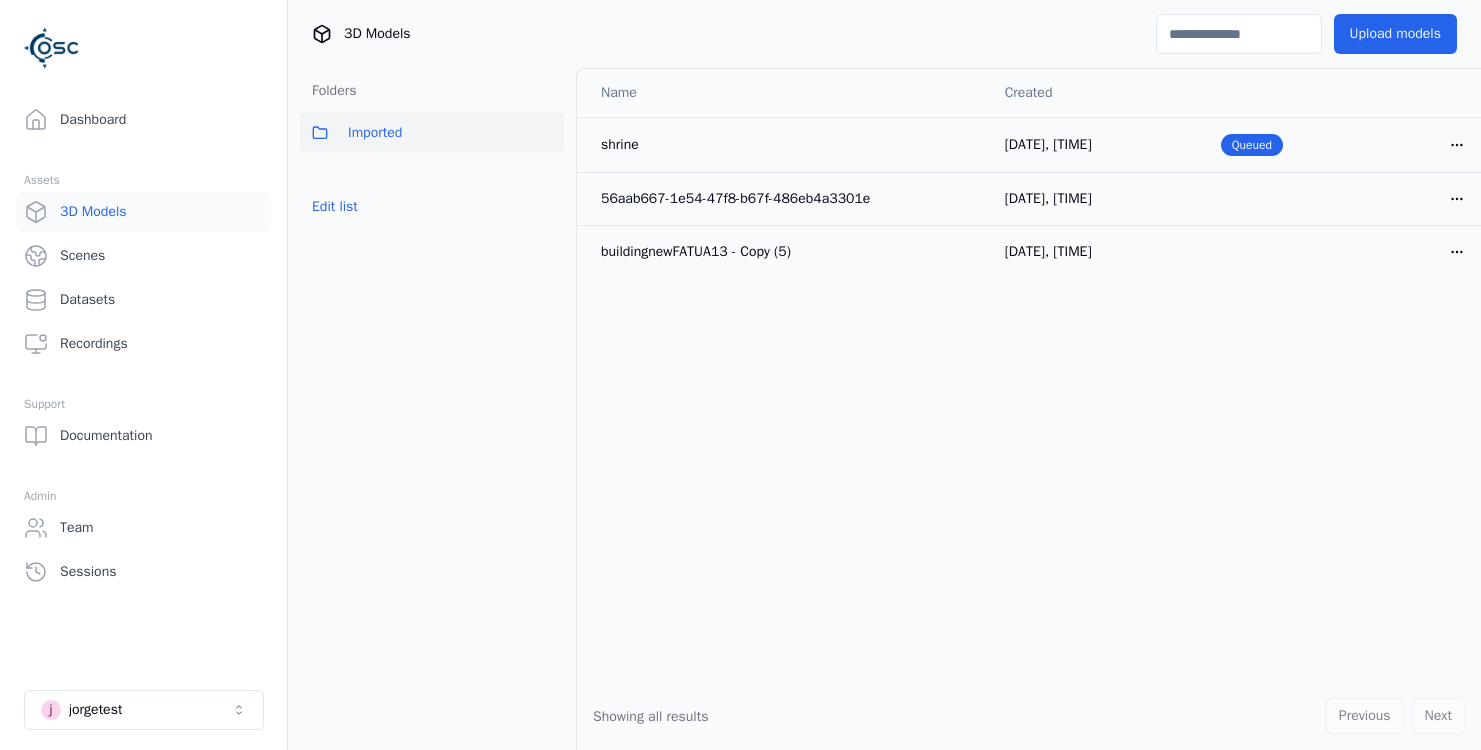 scroll, scrollTop: 0, scrollLeft: 0, axis: both 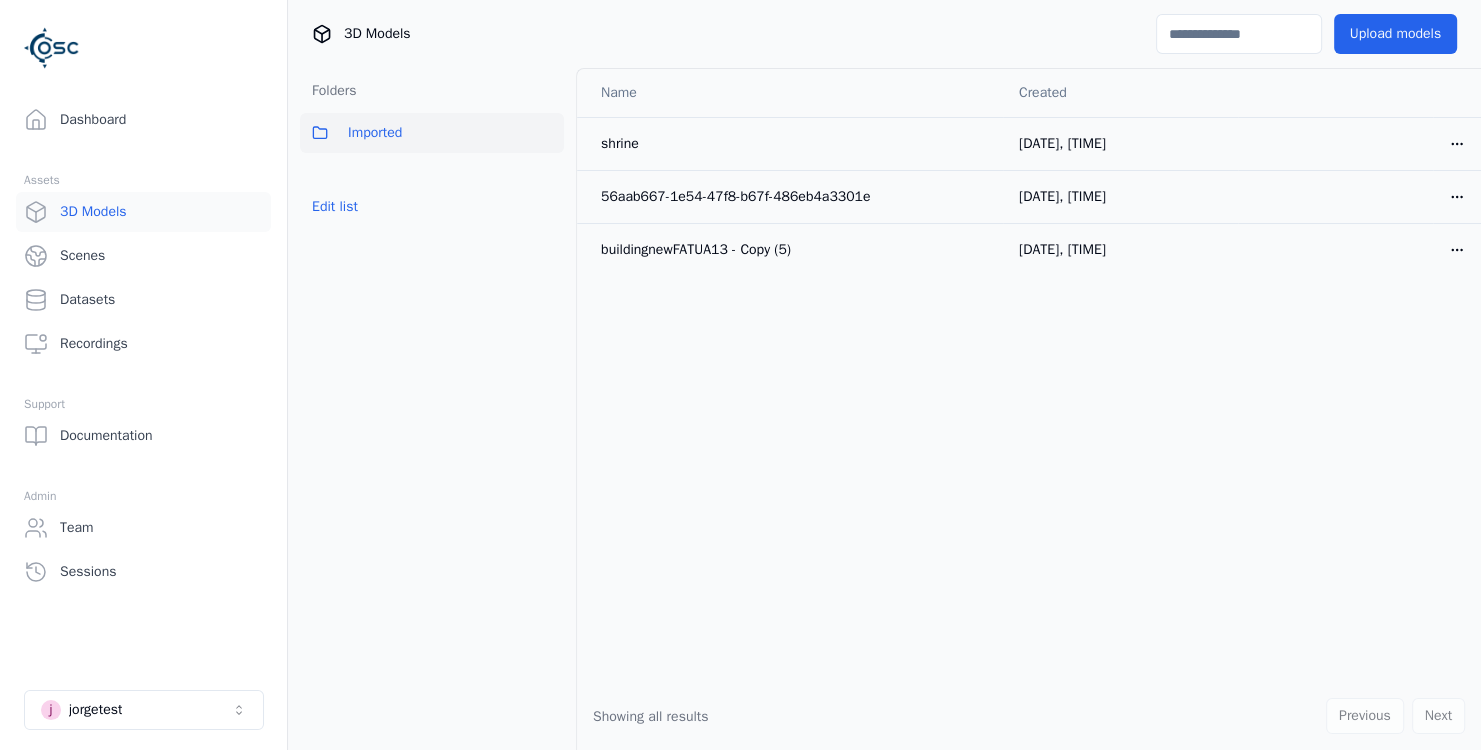 click on "Name Created shrine [DATE], [TIME] Open menu [UUID] [DATE], [TIME] Open menu buildingnewFATUA13 - Copy (5) [DATE], [TIME] Open menu" at bounding box center (1029, 375) 